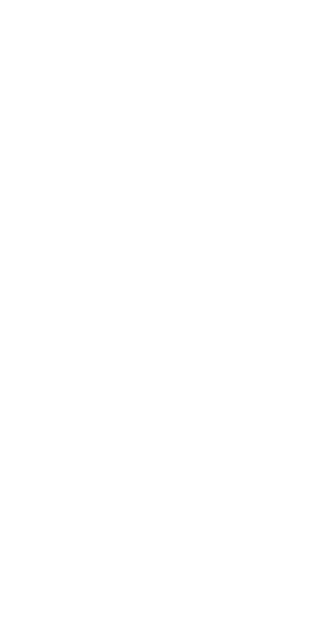 scroll, scrollTop: 0, scrollLeft: 0, axis: both 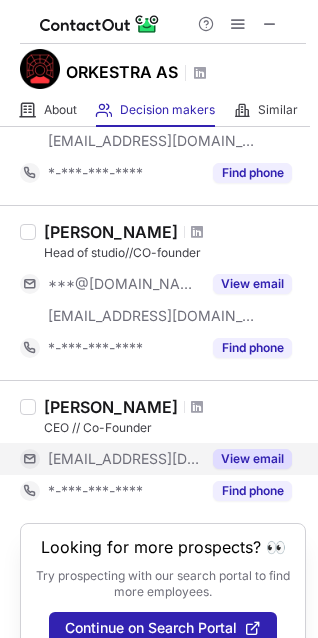 click on "View email" at bounding box center [252, 459] 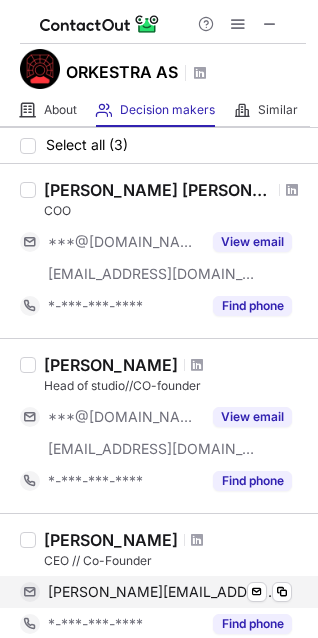 scroll, scrollTop: 0, scrollLeft: 0, axis: both 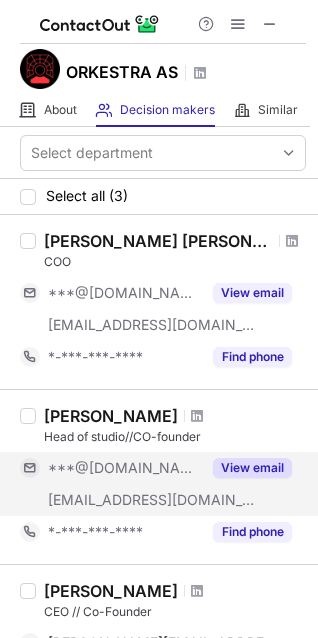 click on "View email" at bounding box center [252, 468] 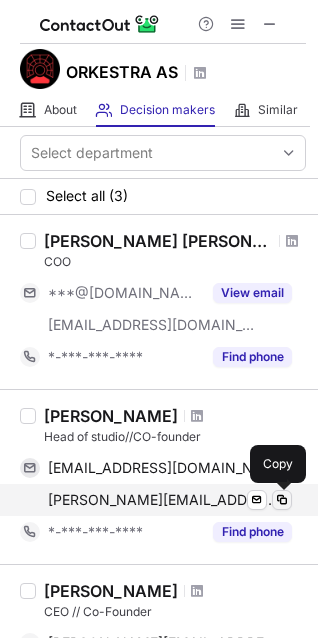 click at bounding box center (282, 500) 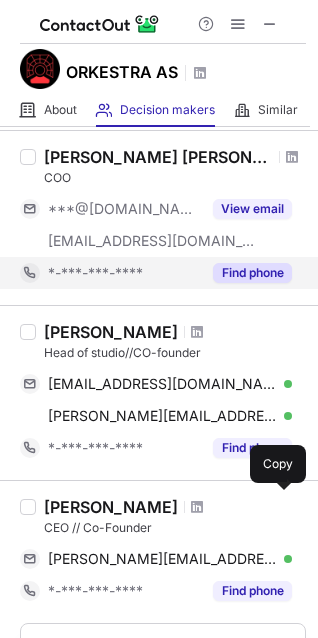 scroll, scrollTop: 221, scrollLeft: 0, axis: vertical 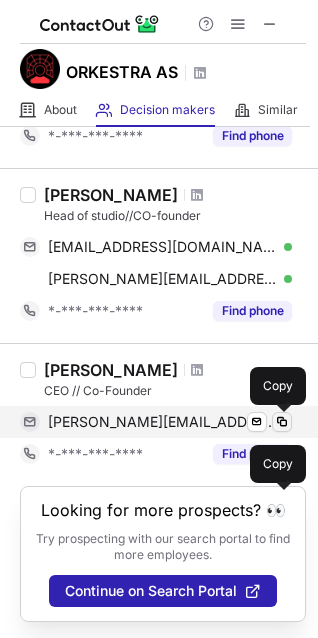 click at bounding box center (282, 422) 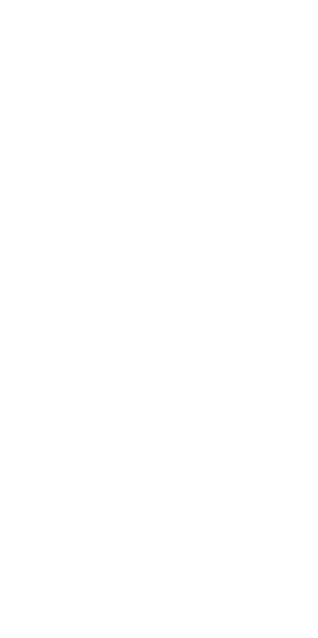 scroll, scrollTop: 0, scrollLeft: 0, axis: both 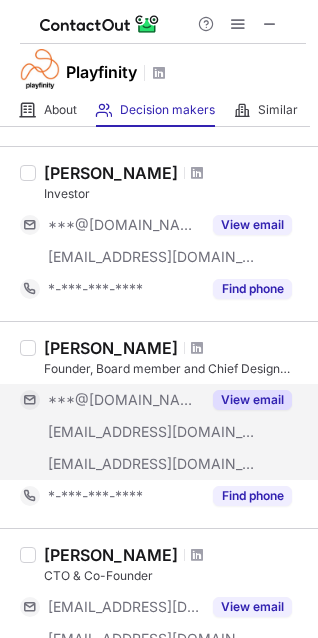 click on "View email" at bounding box center [252, 400] 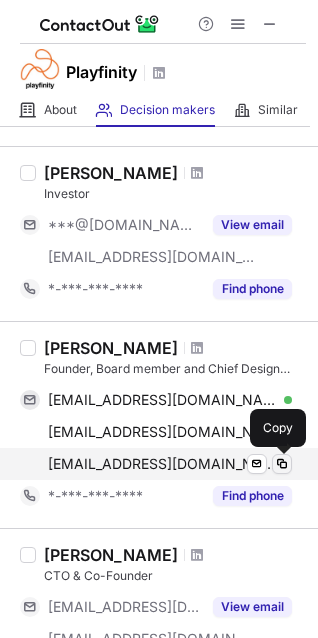 click at bounding box center (282, 464) 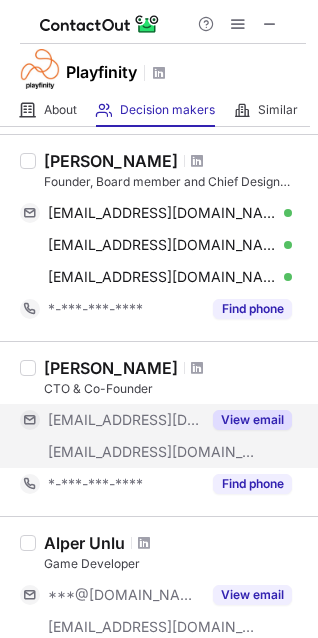 scroll, scrollTop: 433, scrollLeft: 0, axis: vertical 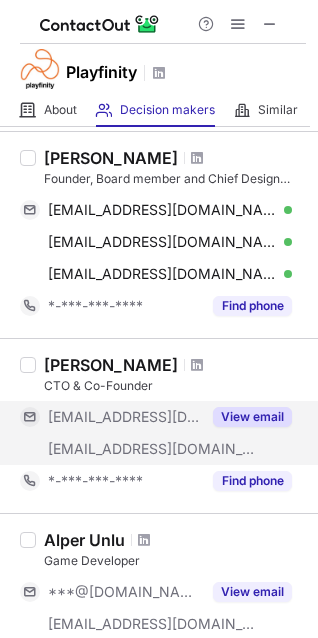 click on "View email" at bounding box center (252, 417) 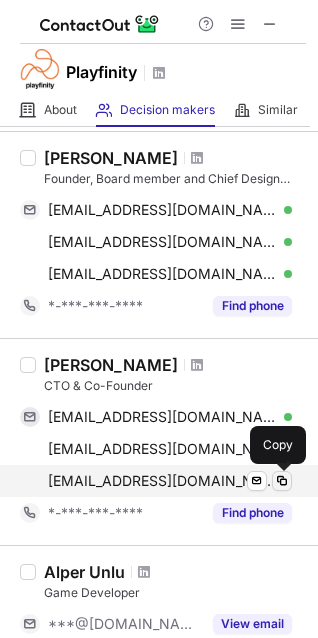 click at bounding box center (282, 481) 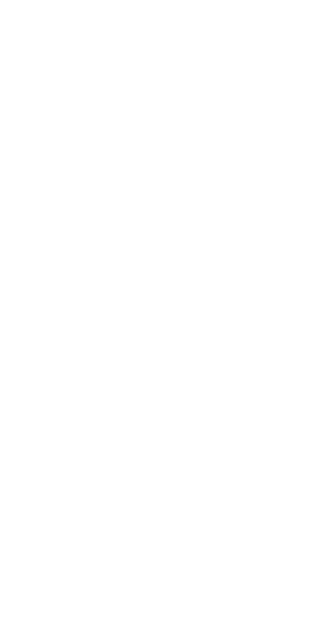 scroll, scrollTop: 0, scrollLeft: 0, axis: both 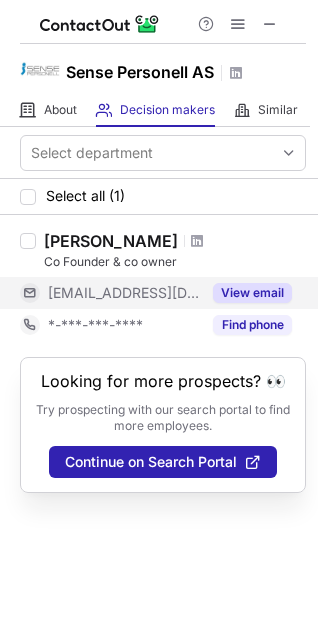 click on "View email" at bounding box center (252, 293) 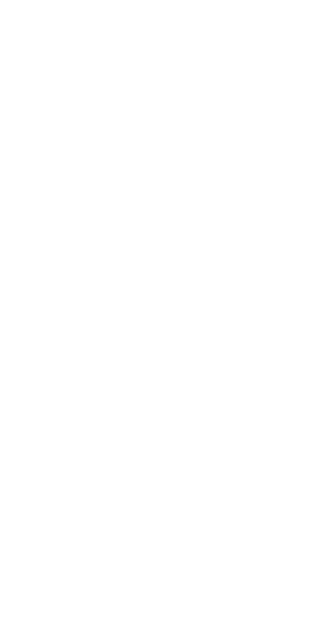 scroll, scrollTop: 0, scrollLeft: 0, axis: both 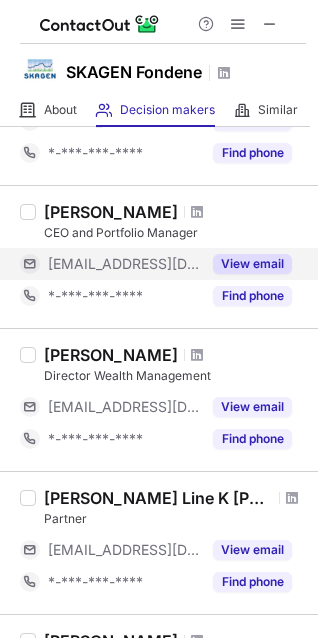 click on "View email" at bounding box center (252, 264) 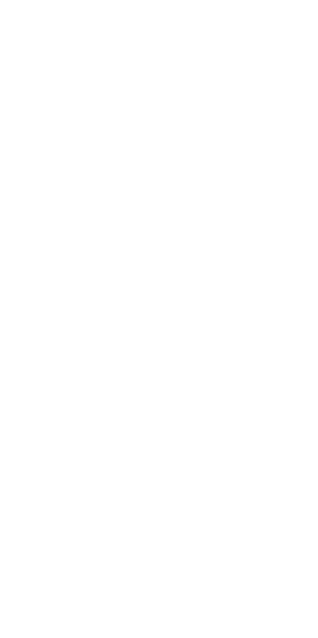 scroll, scrollTop: 0, scrollLeft: 0, axis: both 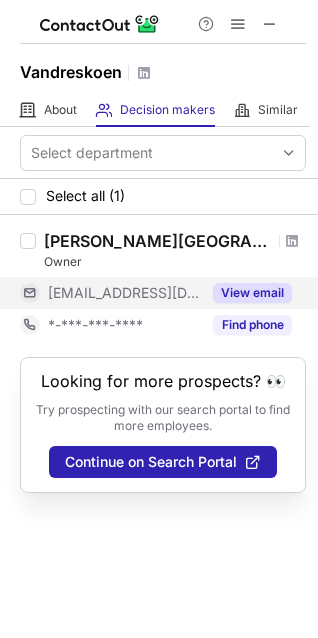 click on "View email" at bounding box center (252, 293) 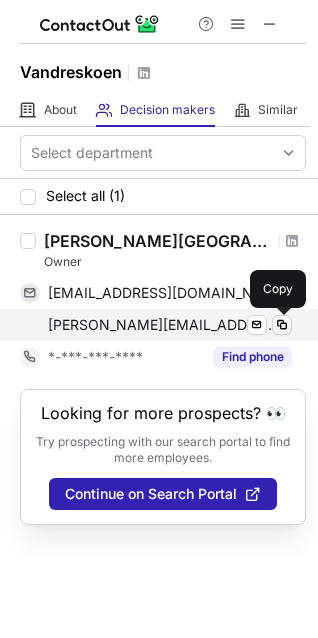 click at bounding box center (282, 325) 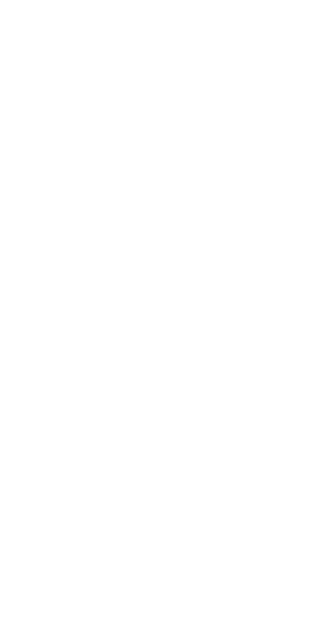 scroll, scrollTop: 0, scrollLeft: 0, axis: both 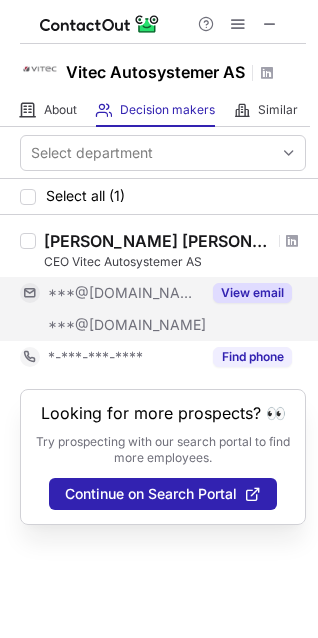 click on "View email" at bounding box center (252, 293) 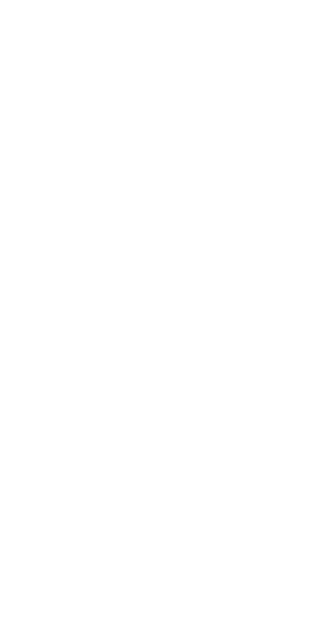 scroll, scrollTop: 0, scrollLeft: 0, axis: both 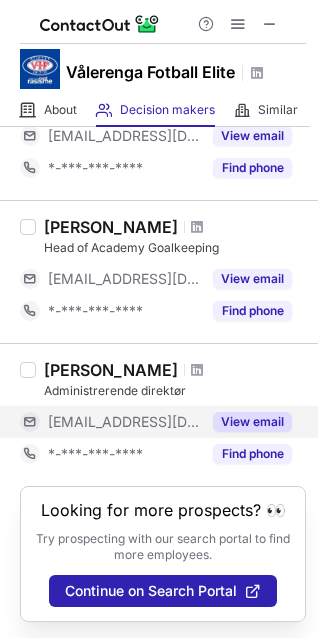 click on "View email" at bounding box center [252, 422] 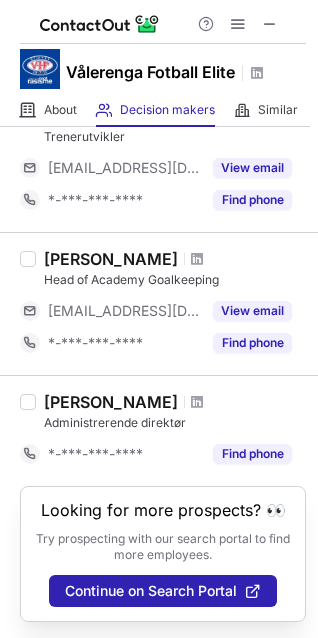 scroll, scrollTop: 793, scrollLeft: 0, axis: vertical 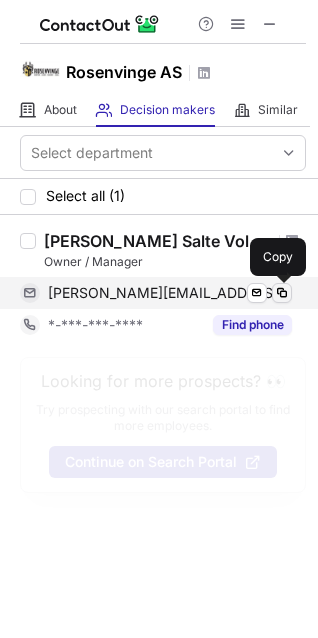 click at bounding box center [282, 293] 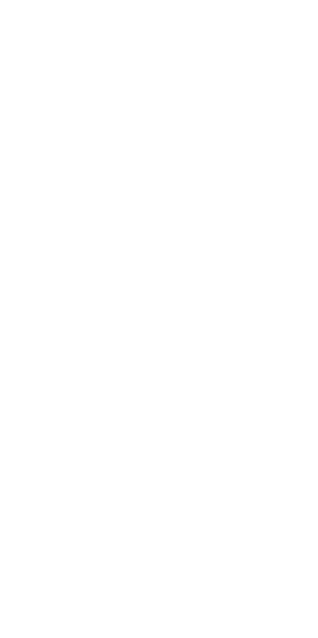 scroll, scrollTop: 0, scrollLeft: 0, axis: both 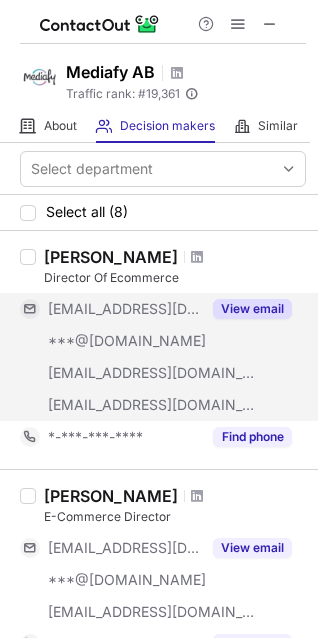 click on "View email" at bounding box center (252, 309) 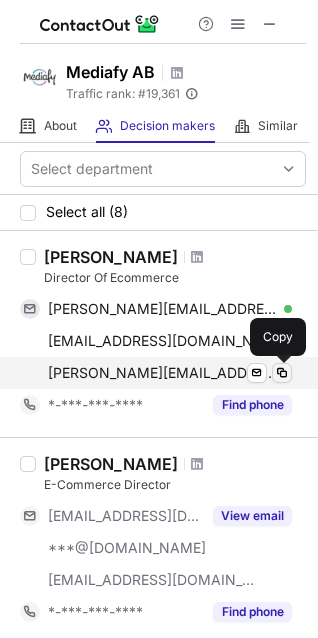click at bounding box center (282, 373) 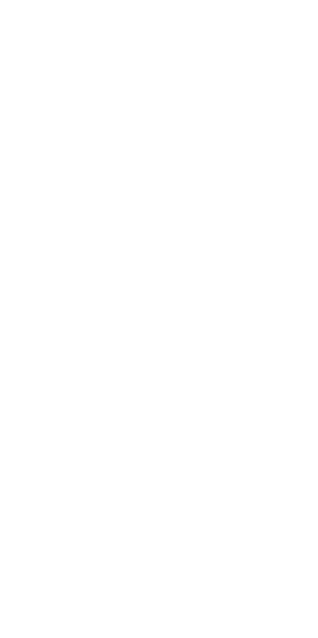 scroll, scrollTop: 0, scrollLeft: 0, axis: both 